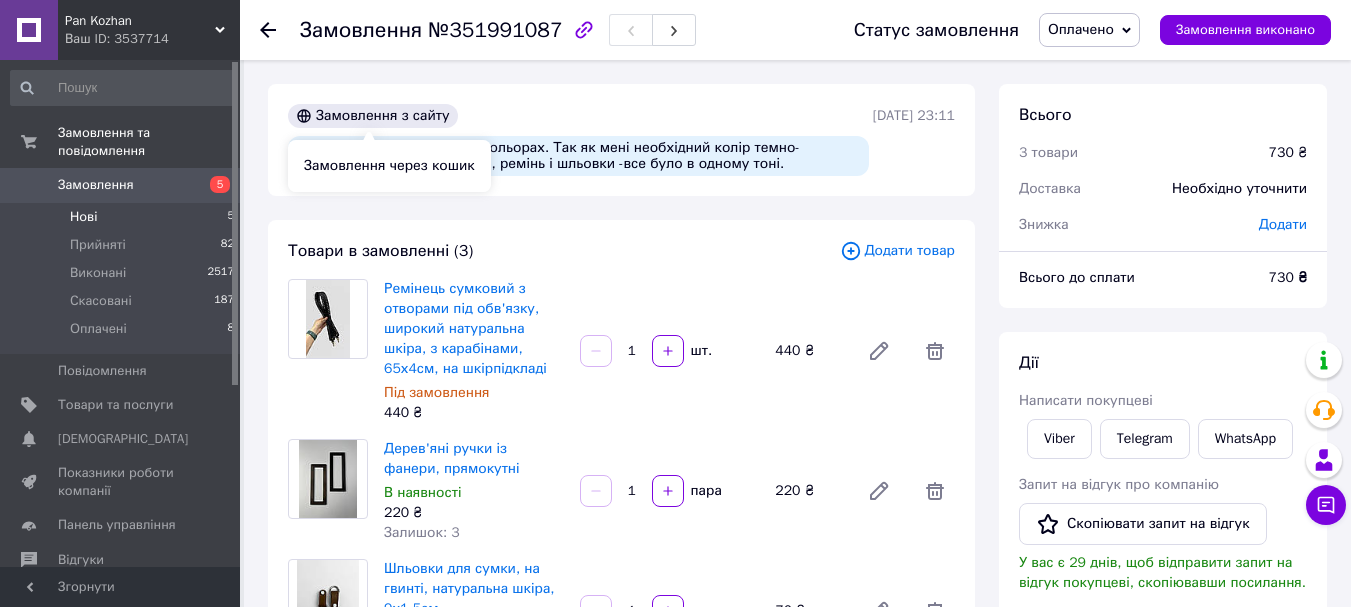 scroll, scrollTop: 0, scrollLeft: 0, axis: both 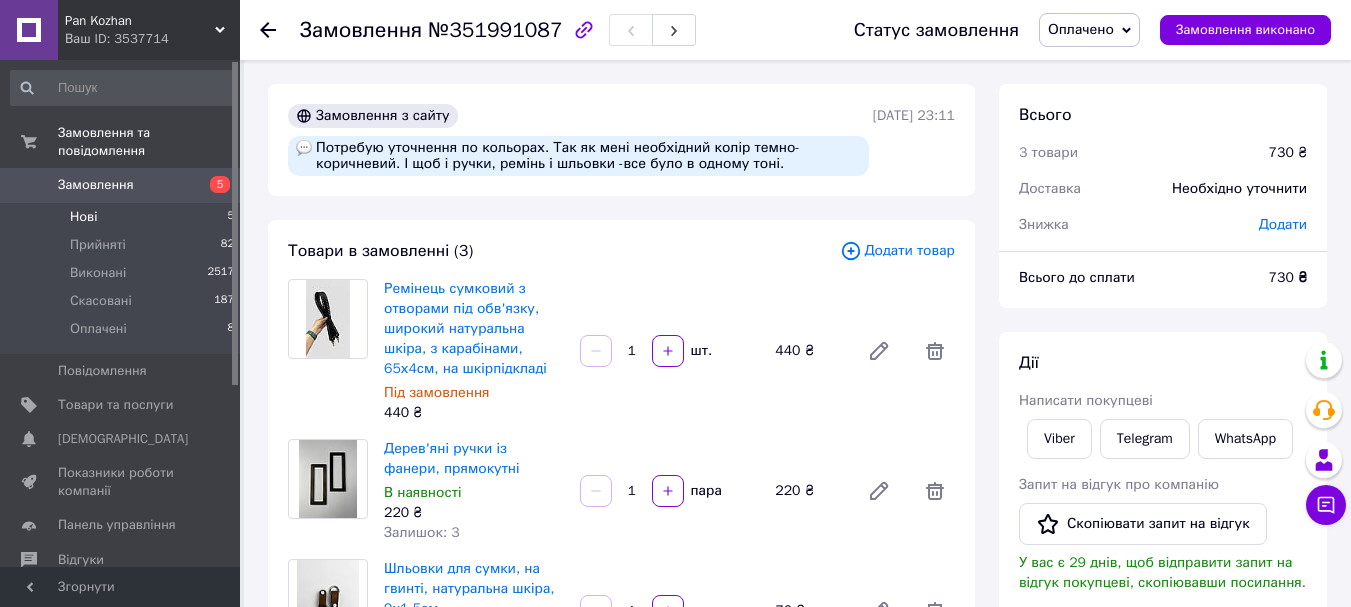 click on "Нові 5" at bounding box center (123, 217) 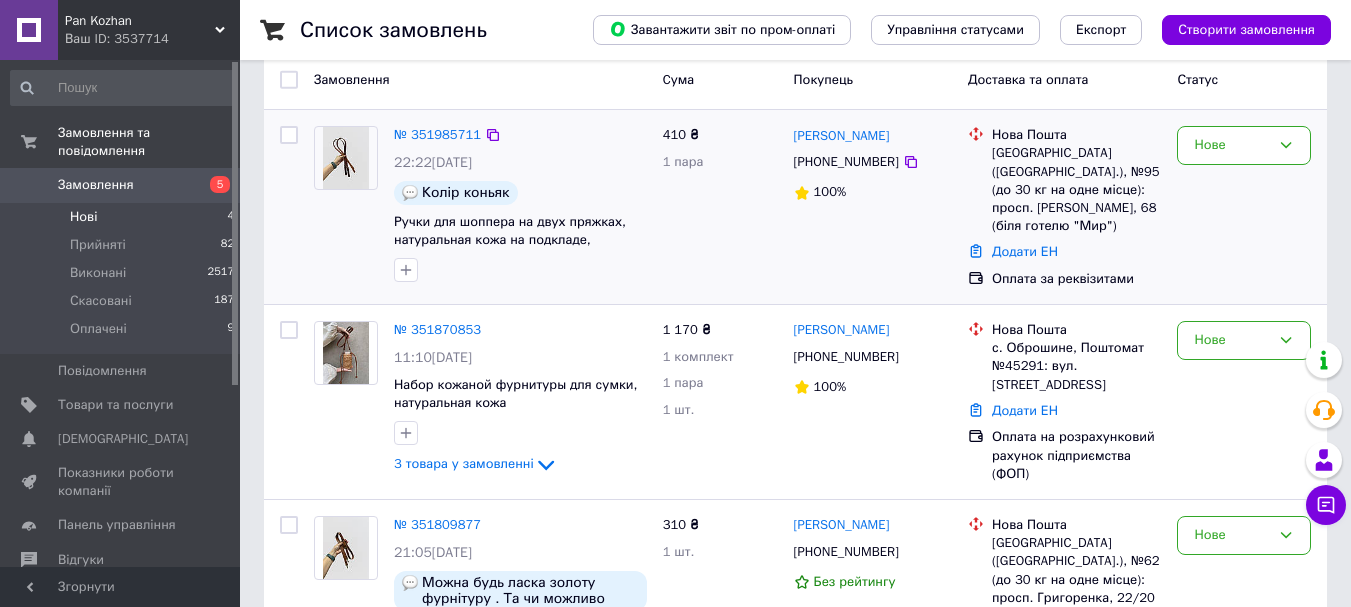 scroll, scrollTop: 291, scrollLeft: 0, axis: vertical 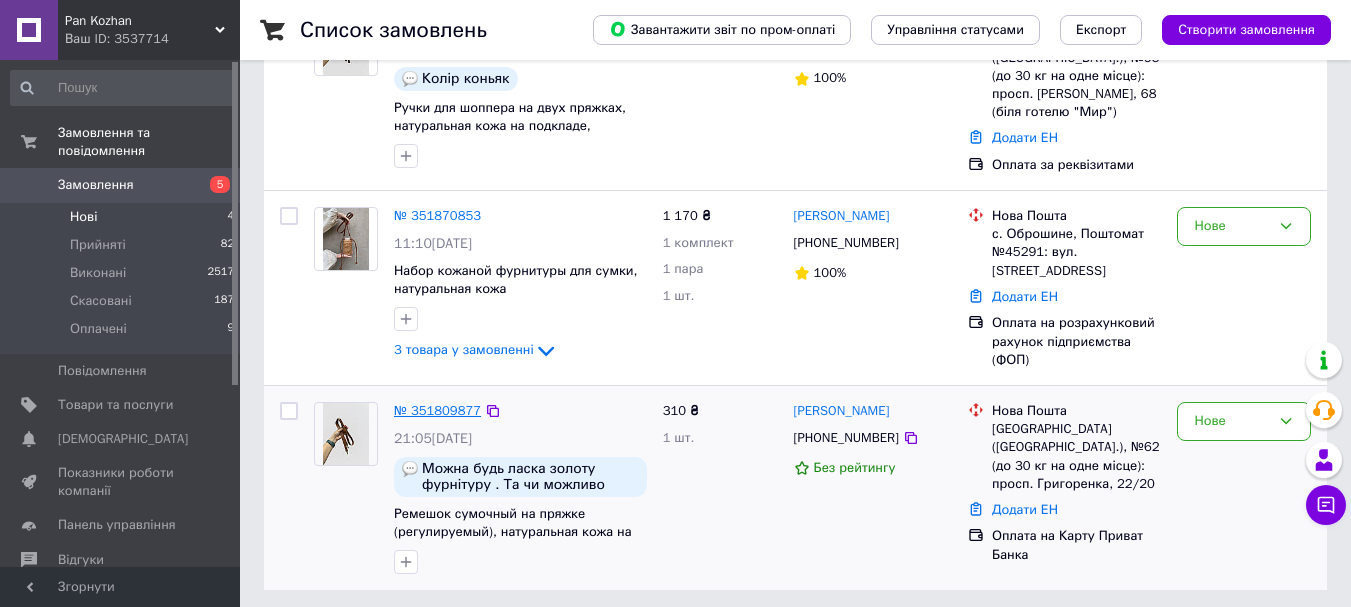 click on "№ 351809877" at bounding box center (437, 410) 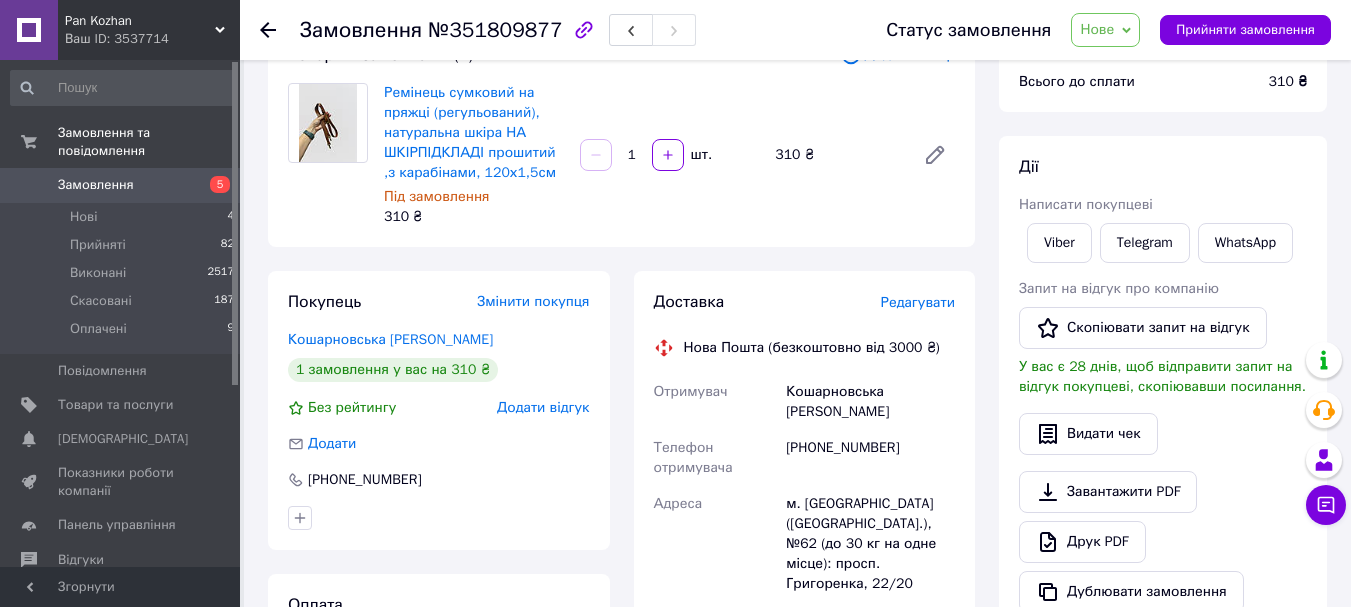 scroll, scrollTop: 91, scrollLeft: 0, axis: vertical 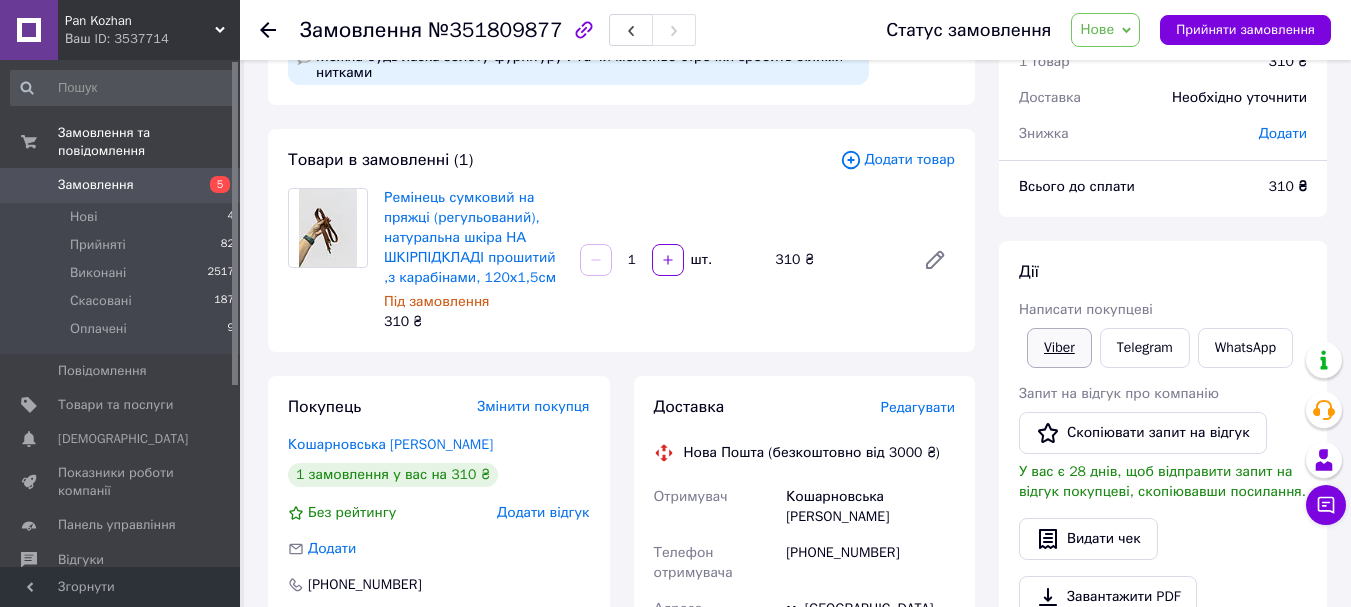 click on "Viber" at bounding box center (1059, 348) 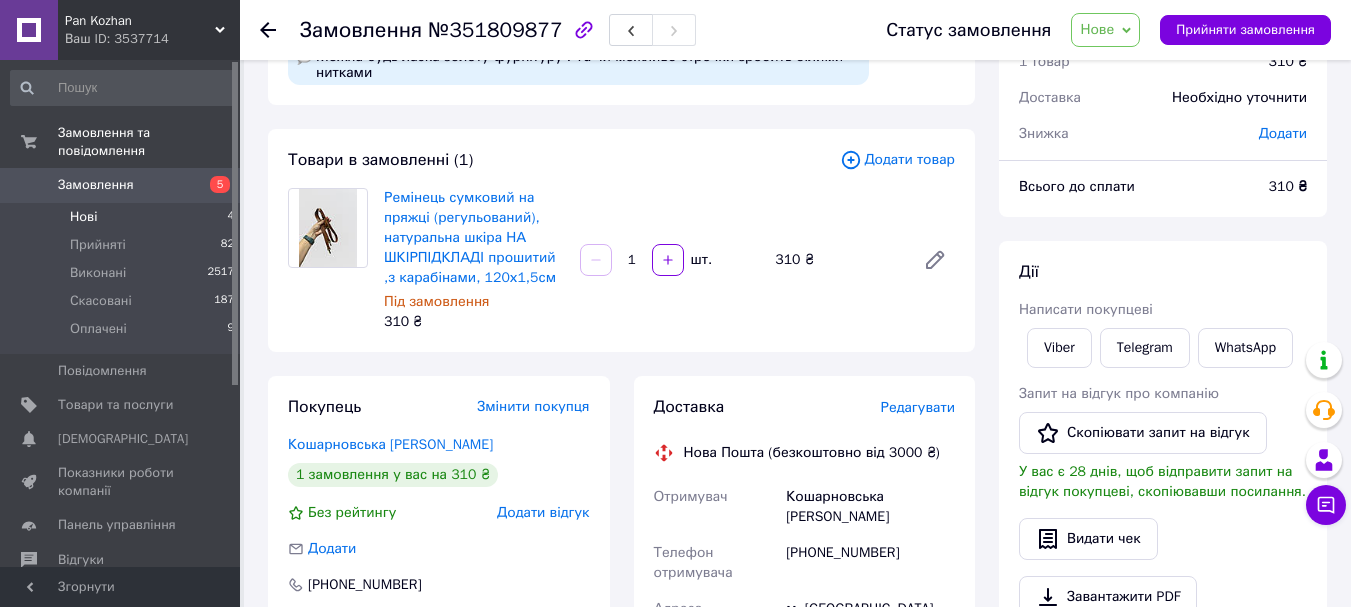 click on "Нові 4" at bounding box center [123, 217] 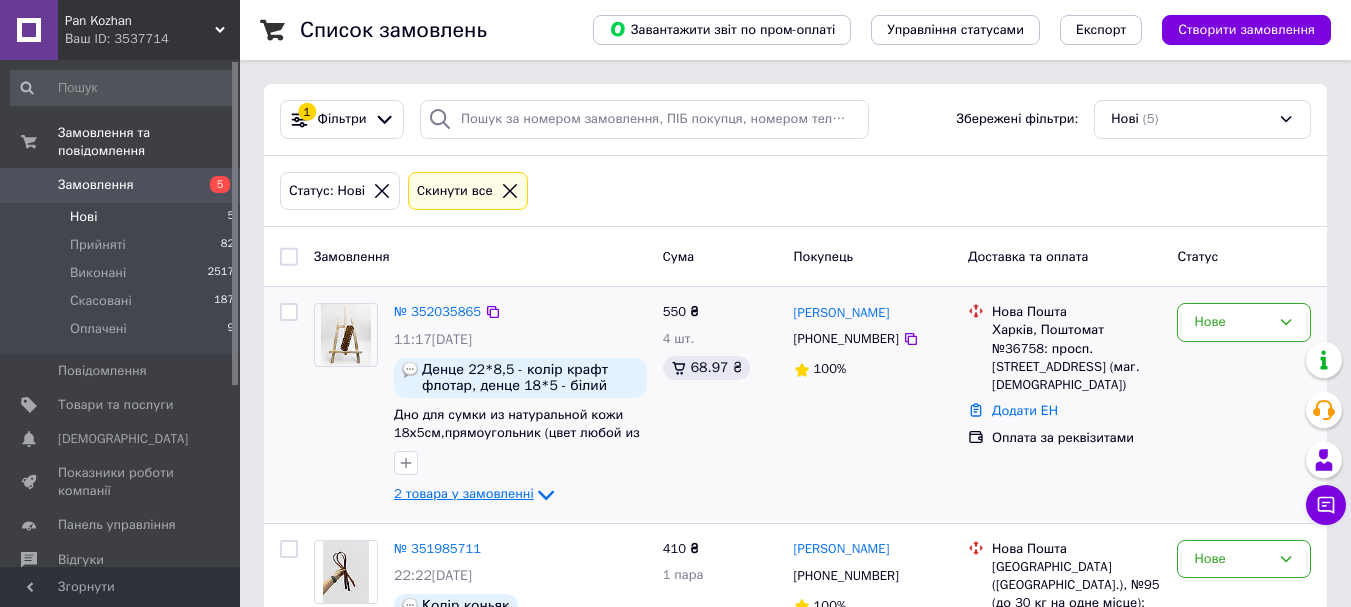 click on "2 товара у замовленні" at bounding box center [464, 494] 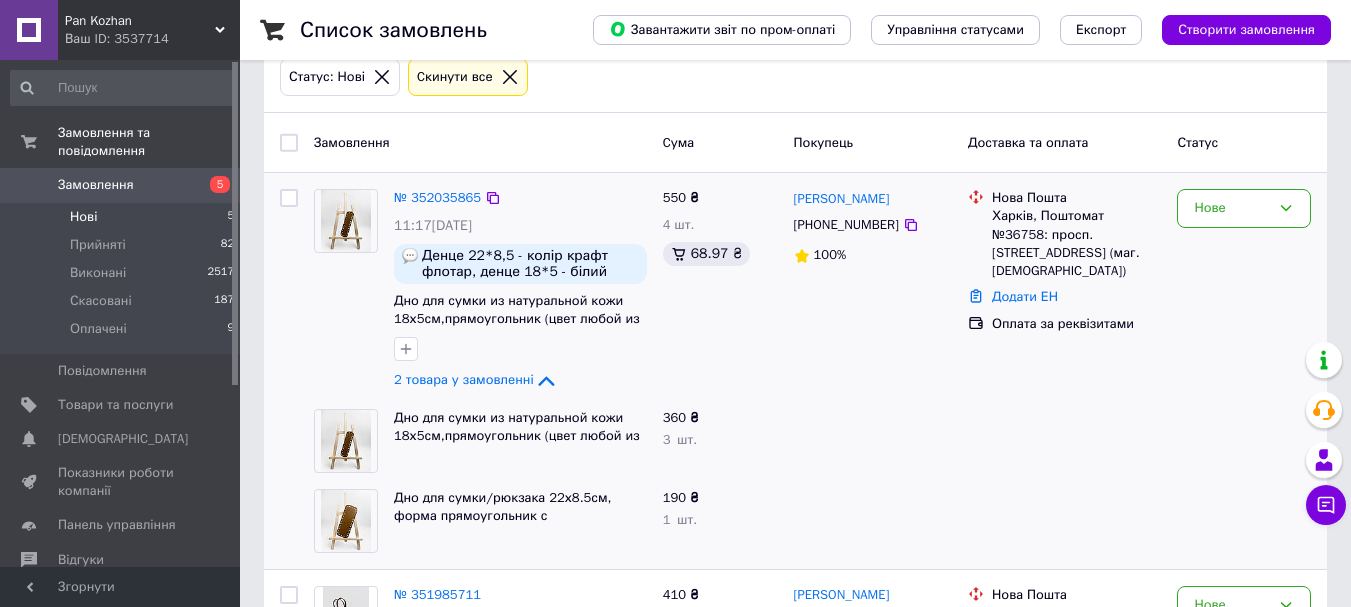 scroll, scrollTop: 300, scrollLeft: 0, axis: vertical 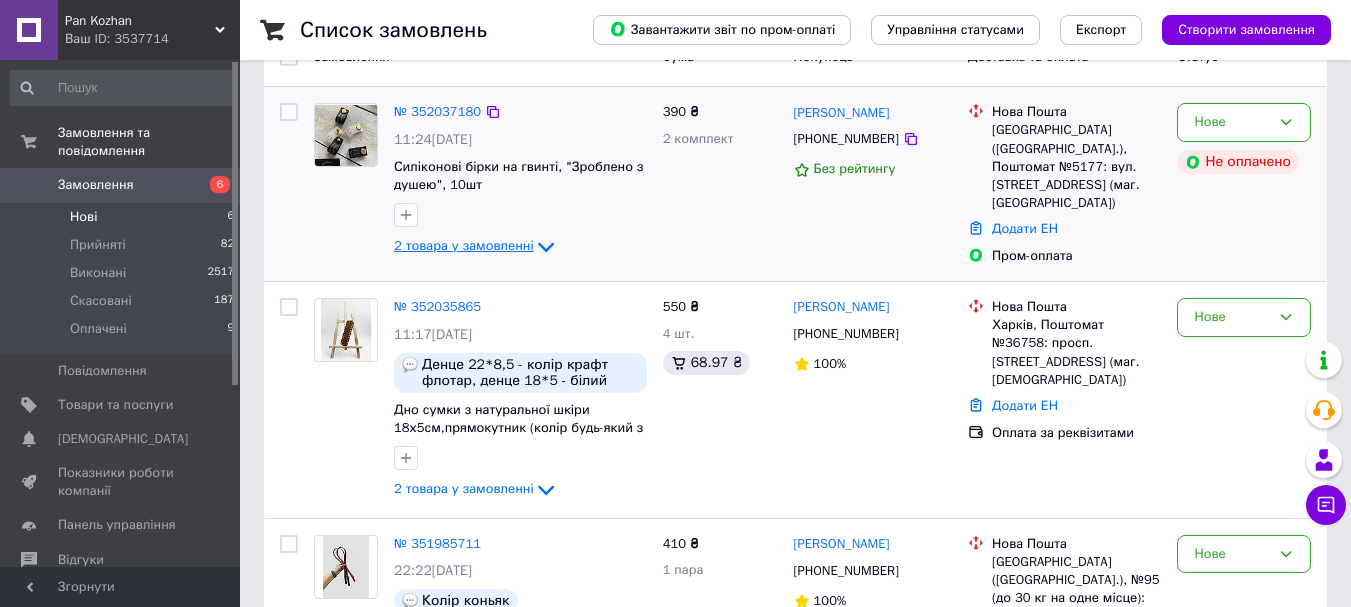 click on "2 товара у замовленні" at bounding box center [464, 246] 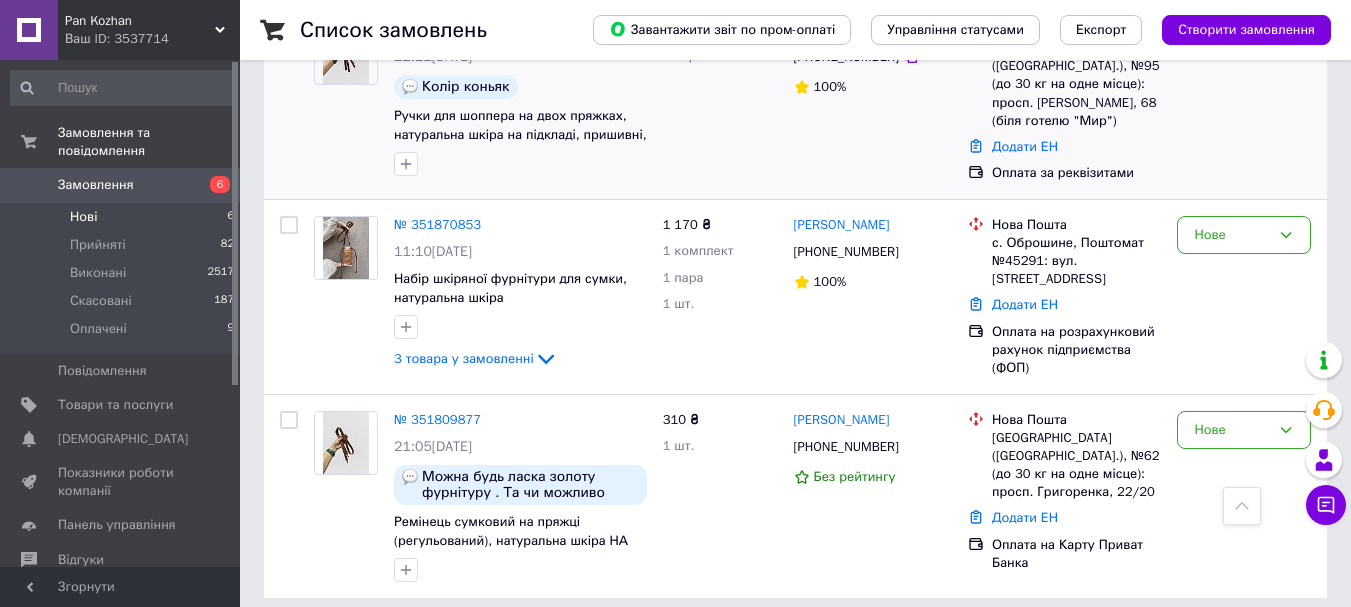 scroll, scrollTop: 877, scrollLeft: 0, axis: vertical 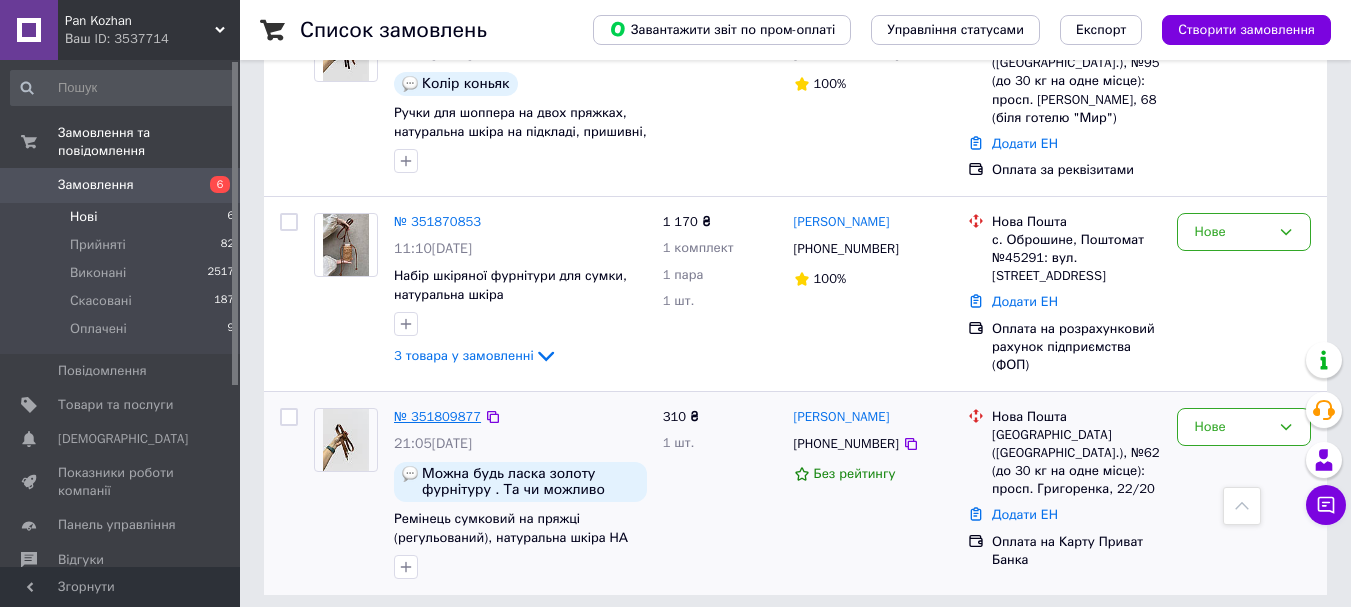 click on "№ 351809877 21:05[DATE] Можна будь ласка золоту фурнітуру .
Та чи можливо строчки зробить білими нитками  Ремінець сумковий на пряжці (регульований), натуральна шкіра НА ШКІРПІДКЛАДІ прошитий ,з карабінами, 120х1,5см" at bounding box center [520, 494] 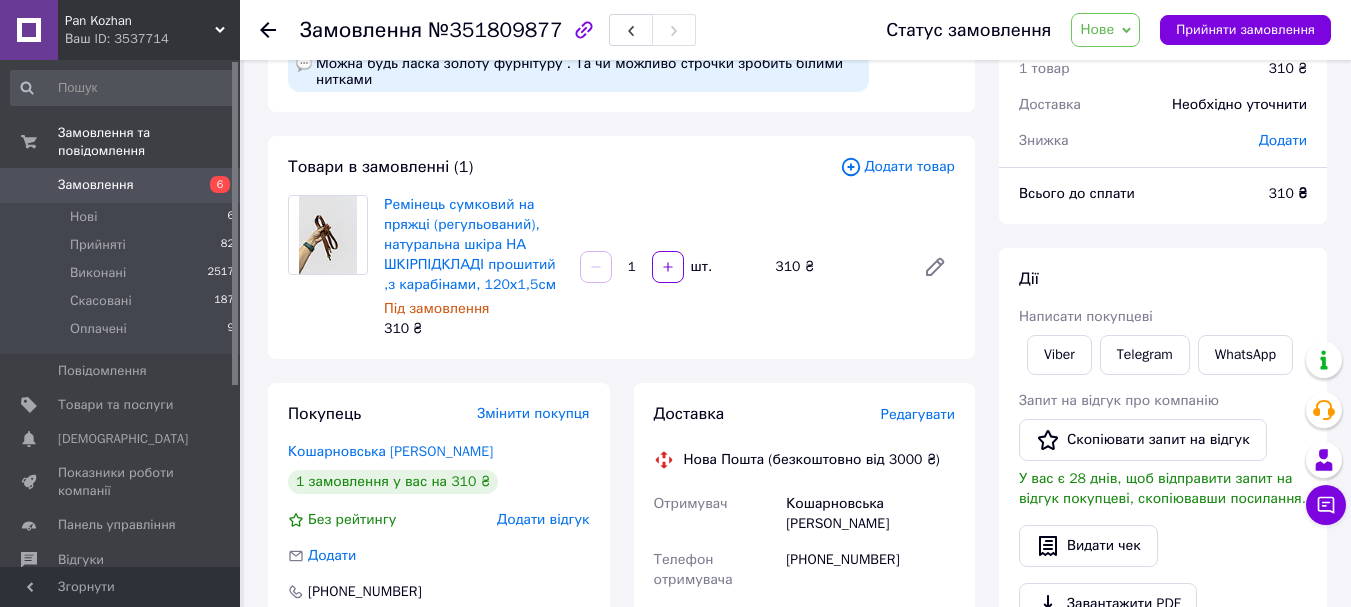 scroll, scrollTop: 200, scrollLeft: 0, axis: vertical 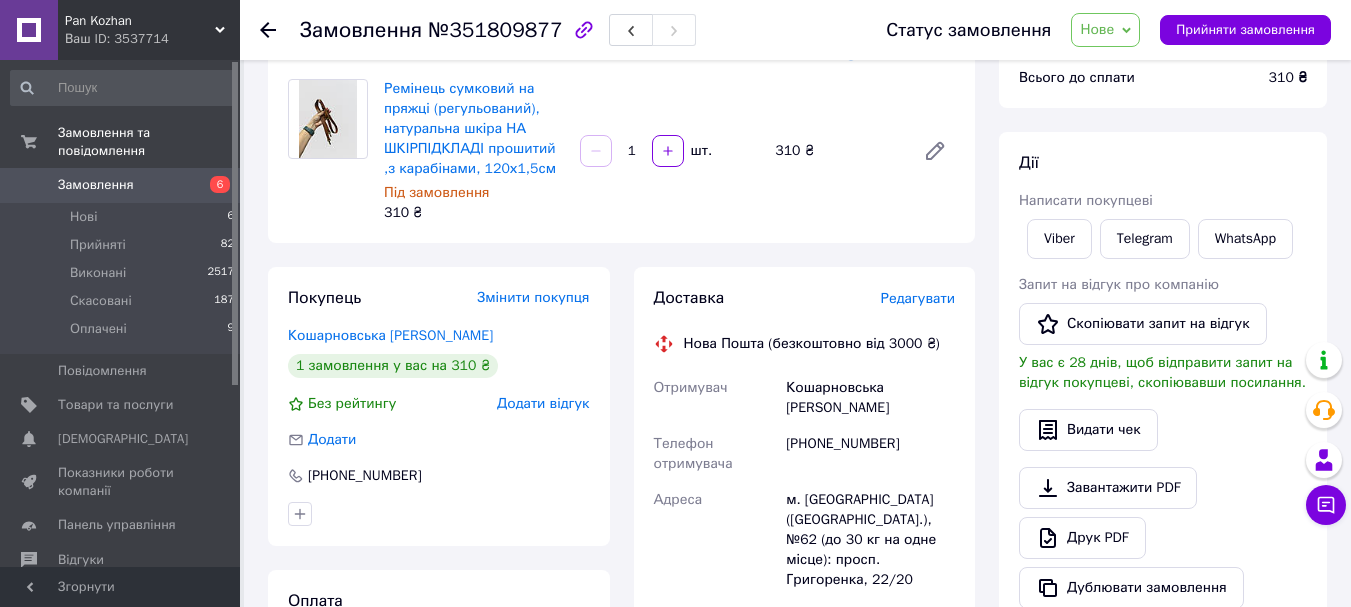 click on "Нове" at bounding box center (1105, 30) 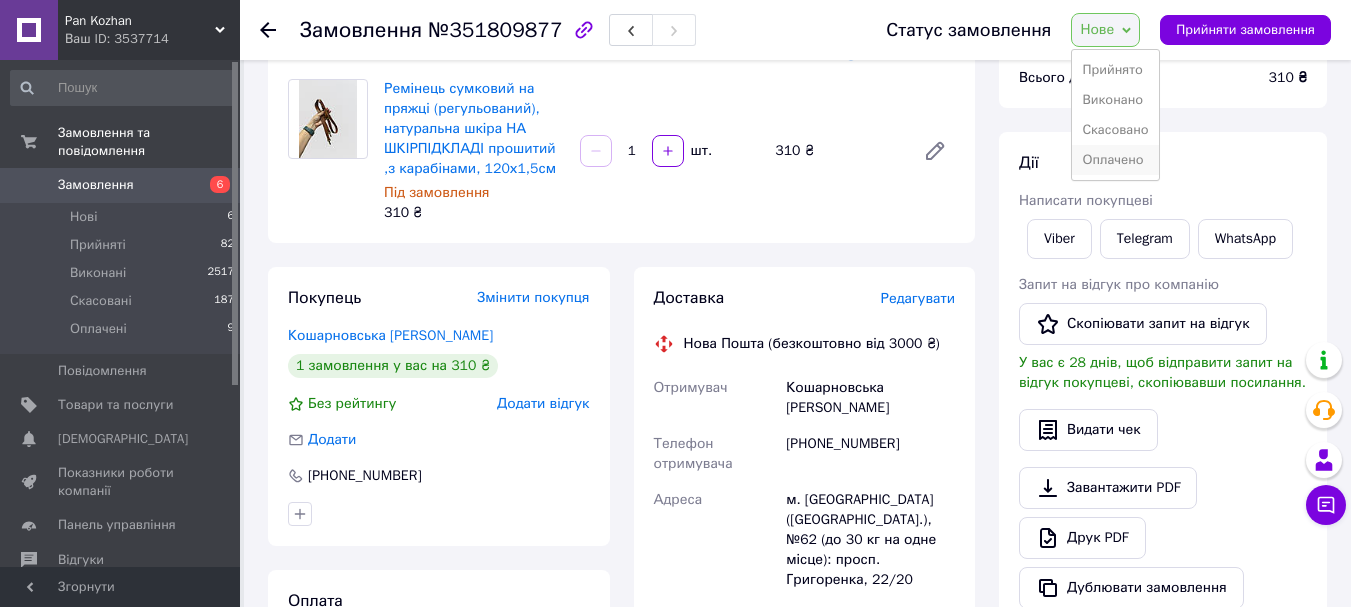click on "Оплачено" at bounding box center [1115, 160] 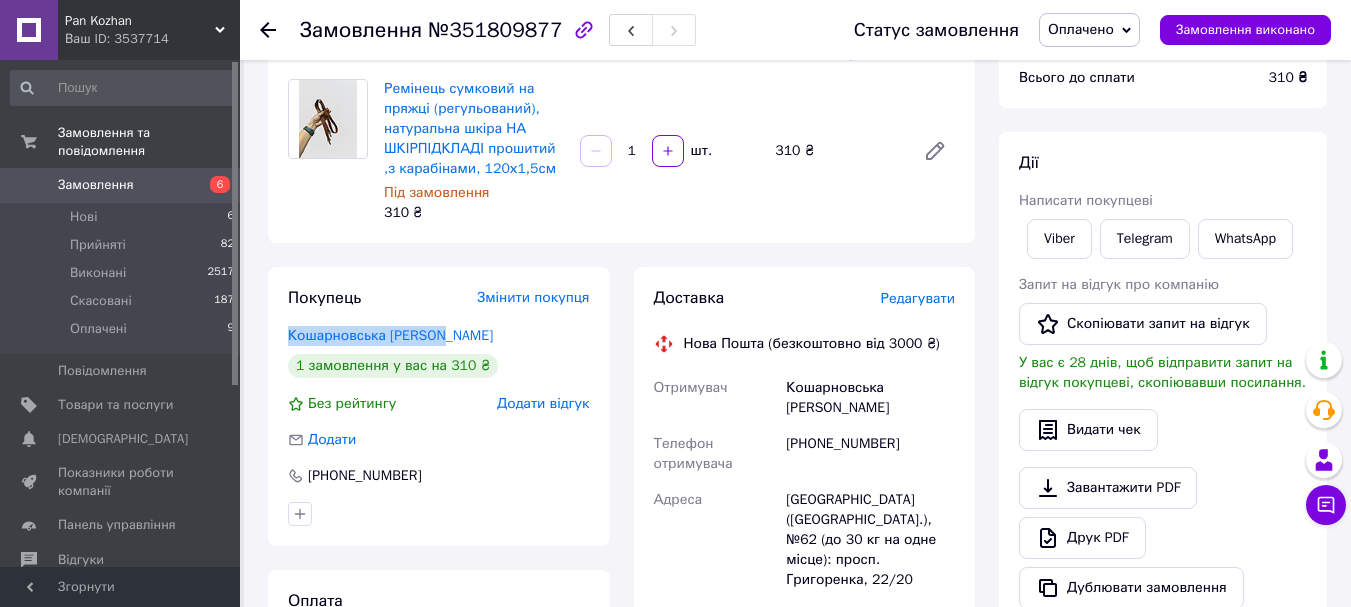 drag, startPoint x: 479, startPoint y: 341, endPoint x: 282, endPoint y: 341, distance: 197 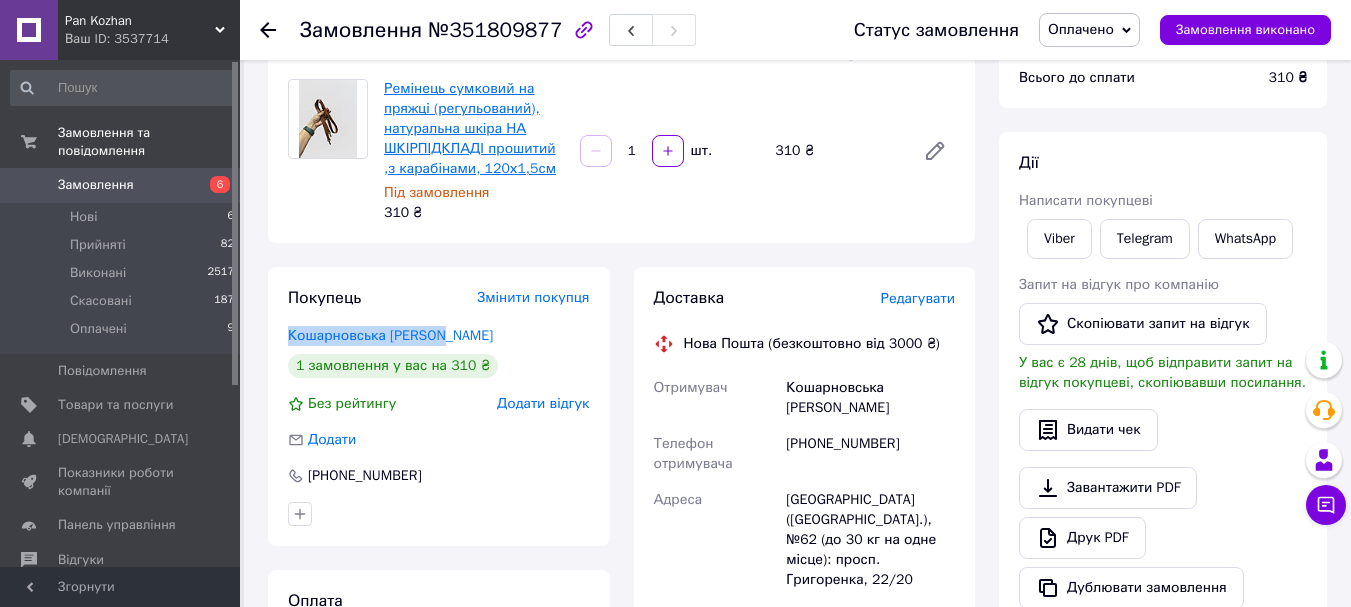 copy on "Кошарновська [PERSON_NAME]" 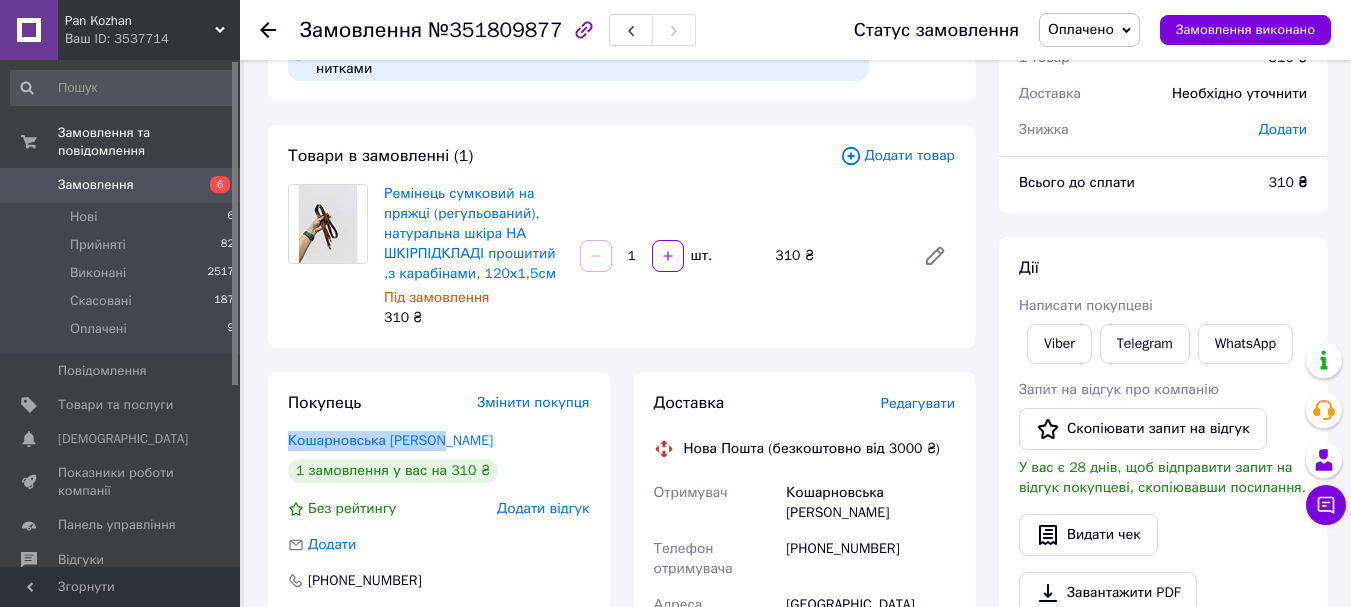 scroll, scrollTop: 0, scrollLeft: 0, axis: both 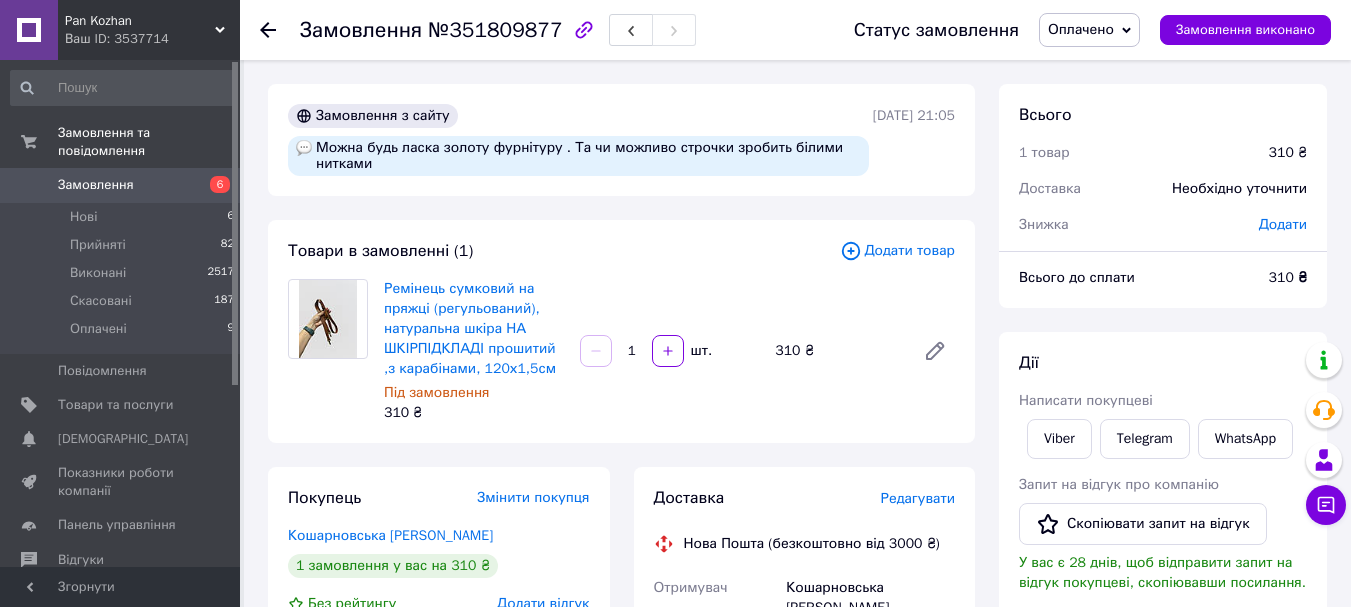 click at bounding box center [280, 30] 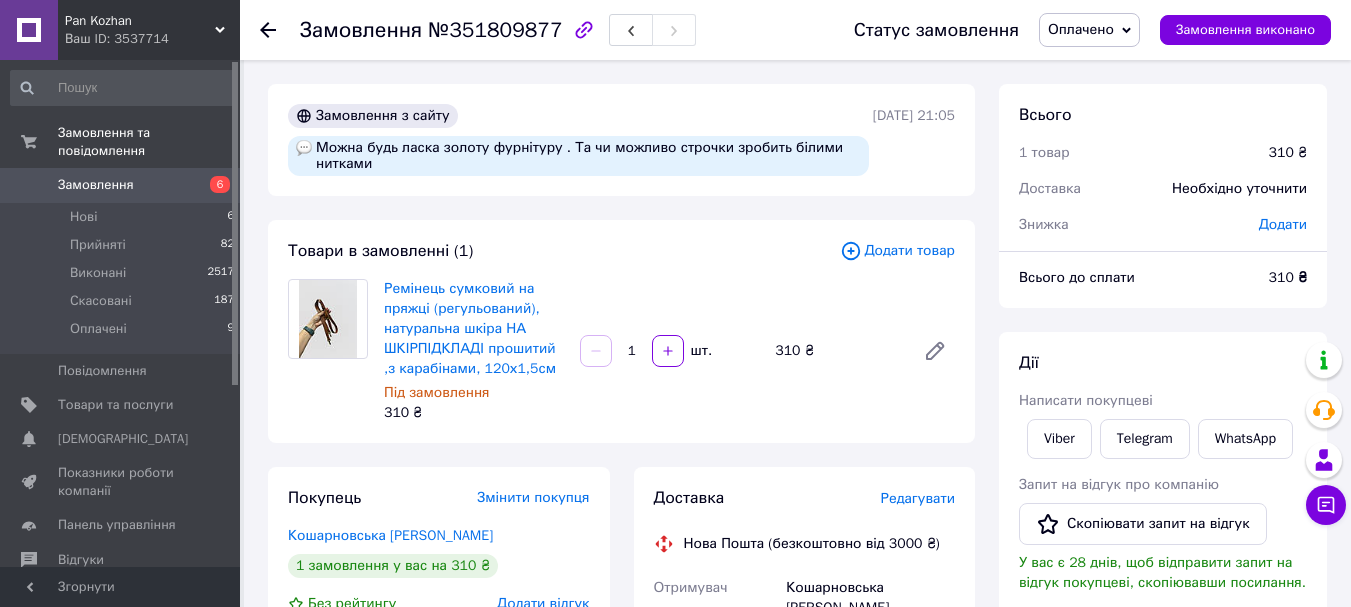 click at bounding box center [268, 30] 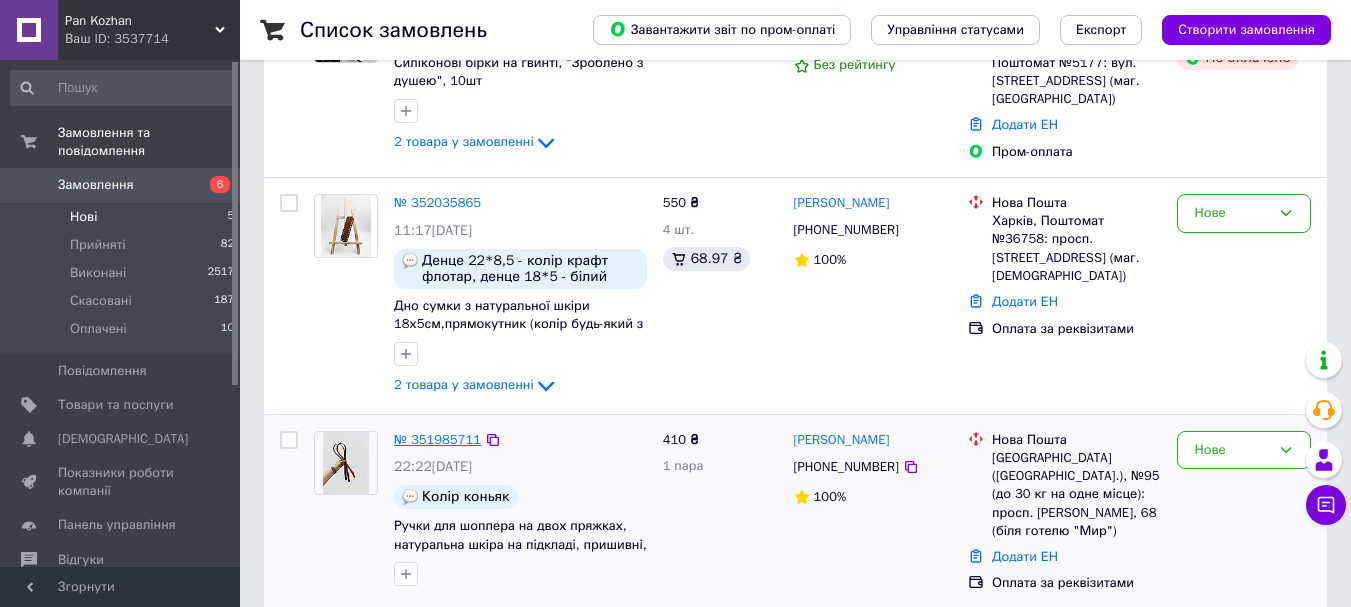 scroll, scrollTop: 400, scrollLeft: 0, axis: vertical 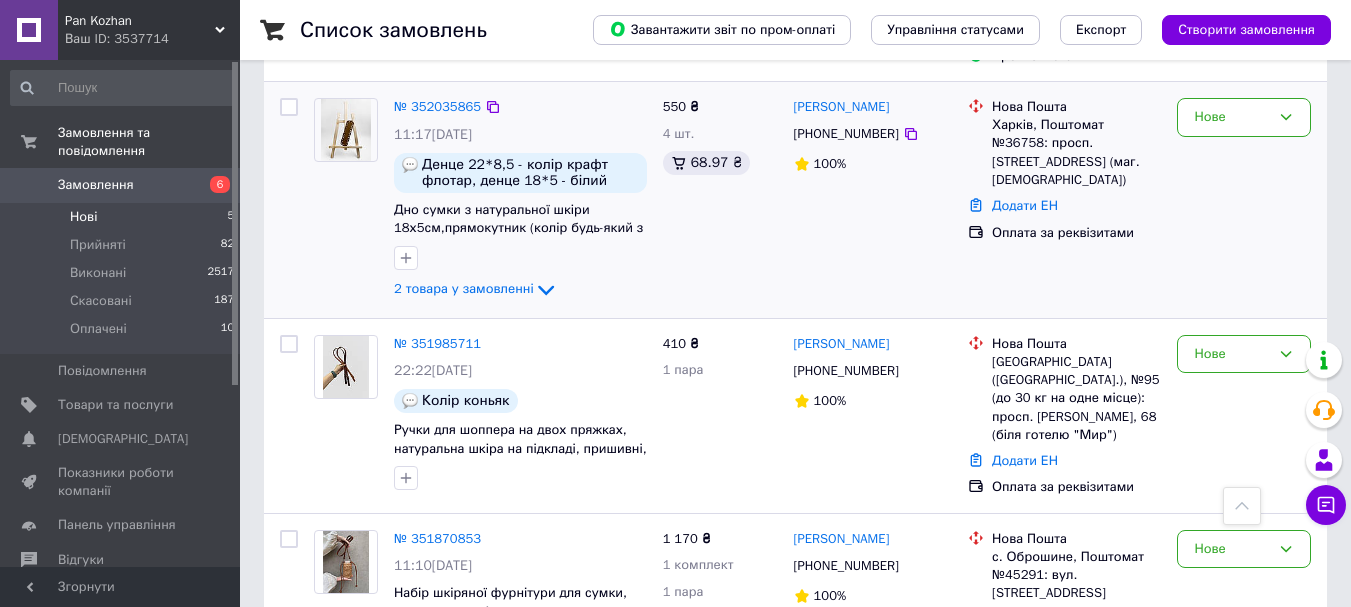 click on "№ 352035865" at bounding box center (437, 107) 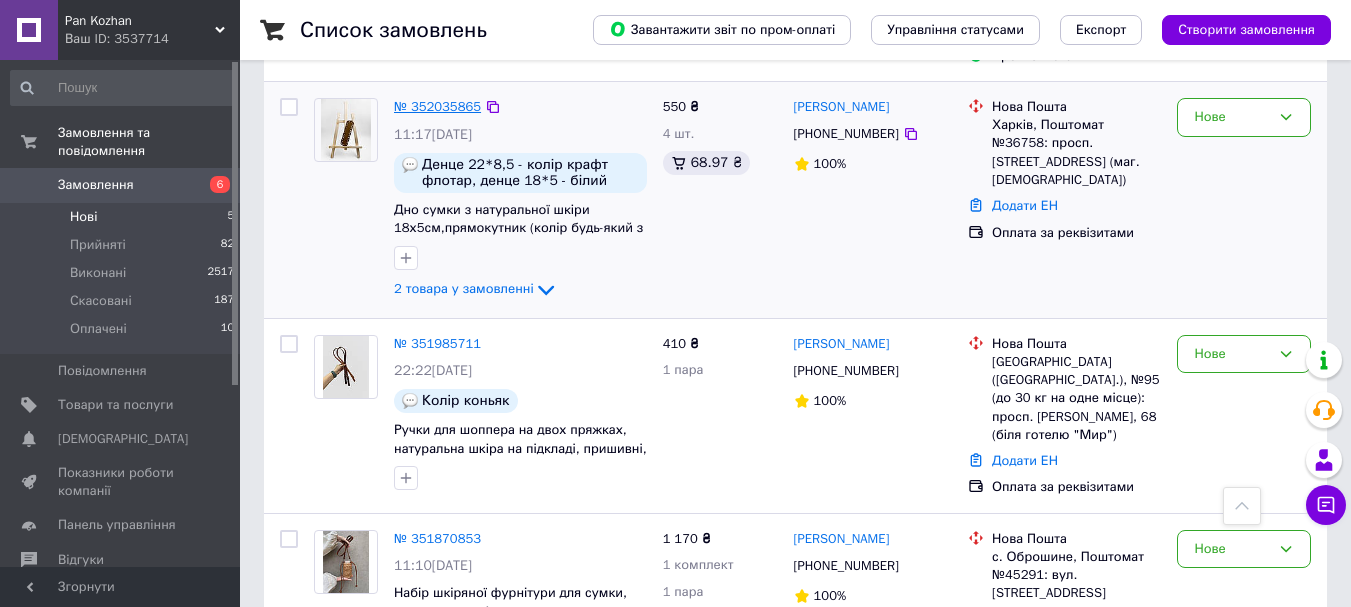 click on "№ 352035865" at bounding box center (437, 106) 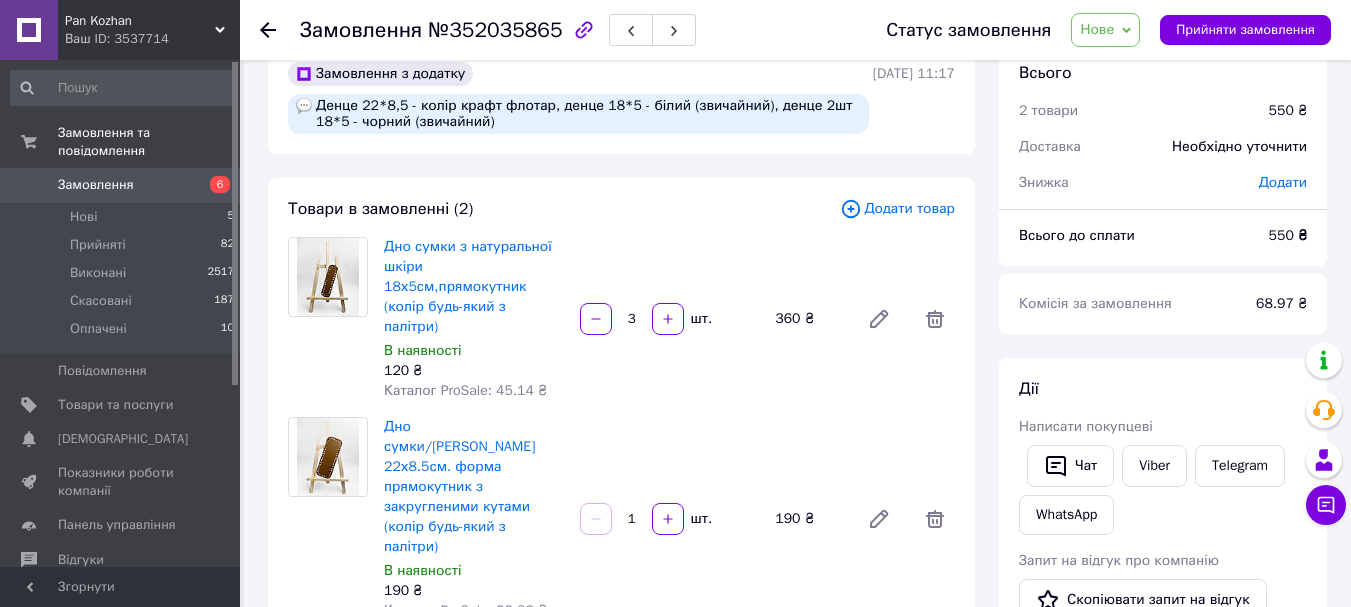 scroll, scrollTop: 7, scrollLeft: 0, axis: vertical 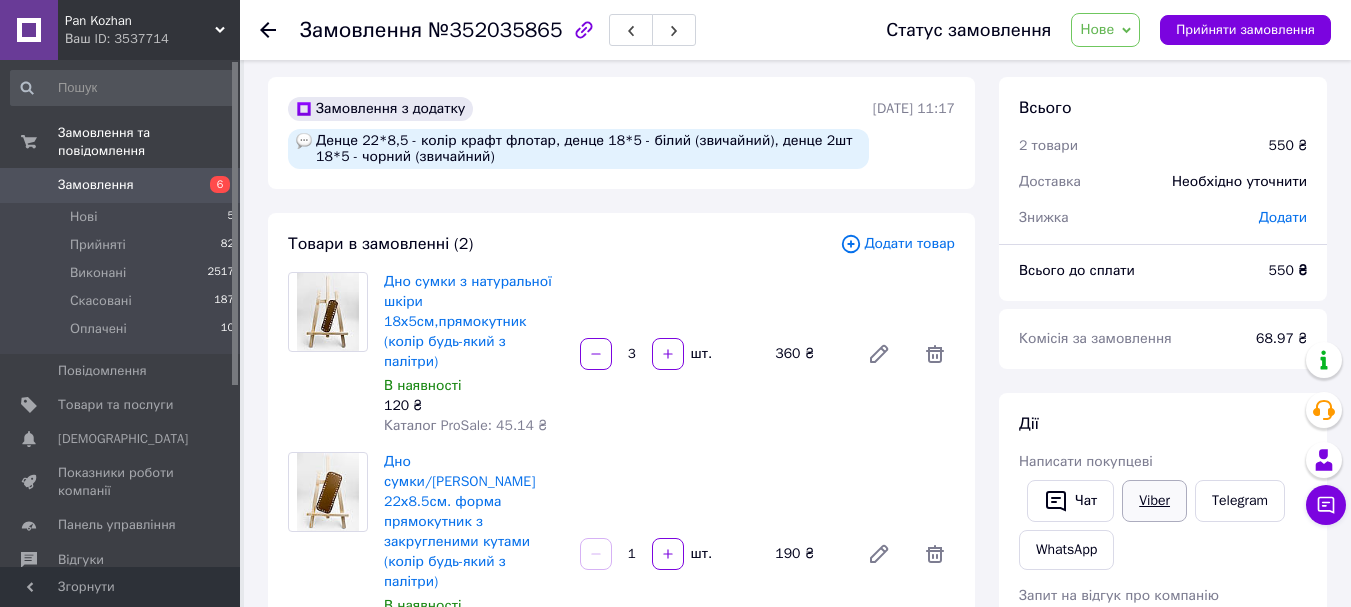 click on "Viber" at bounding box center [1154, 501] 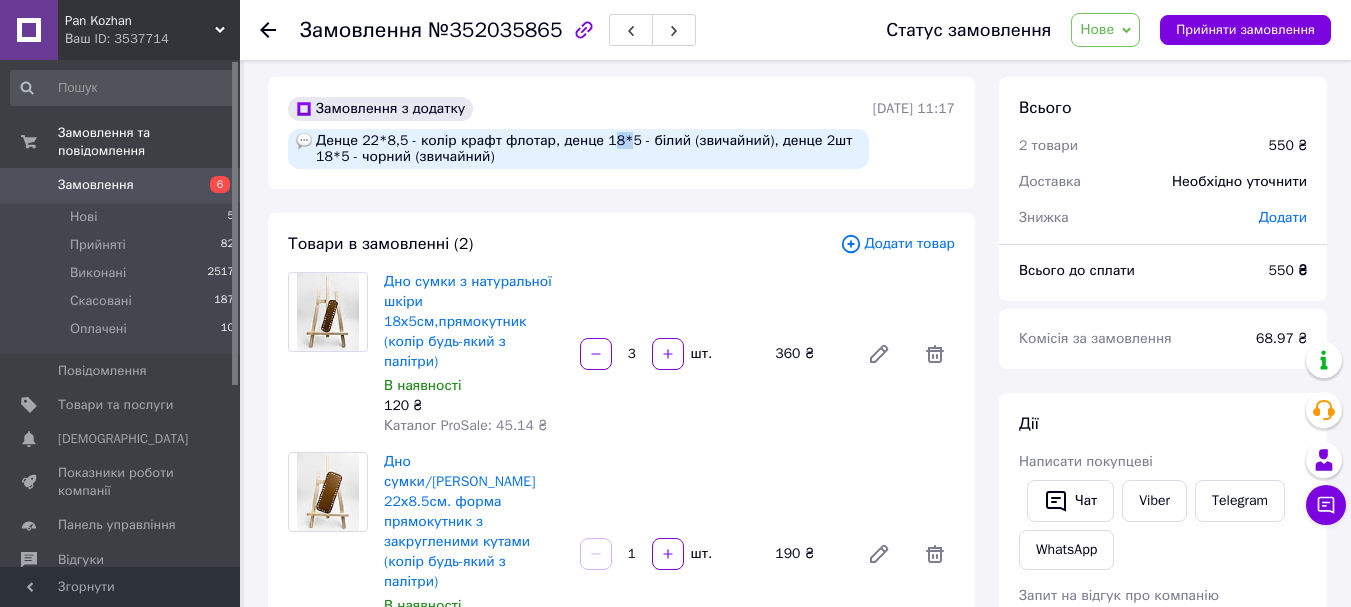 click on "Денце 22*8,5 - колір крафт флотар, денце 18*5 - білий (звичайний), денце 2шт 18*5 - чорний (звичайний)" at bounding box center (578, 149) 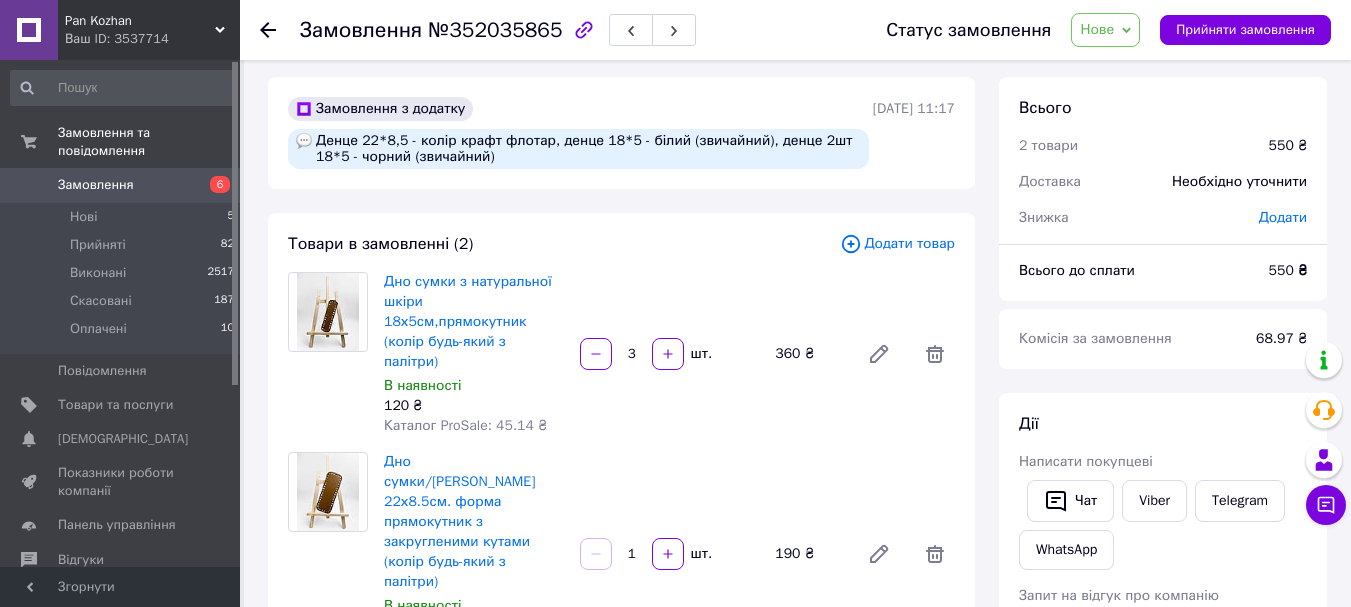 drag, startPoint x: 663, startPoint y: 155, endPoint x: 701, endPoint y: 159, distance: 38.209946 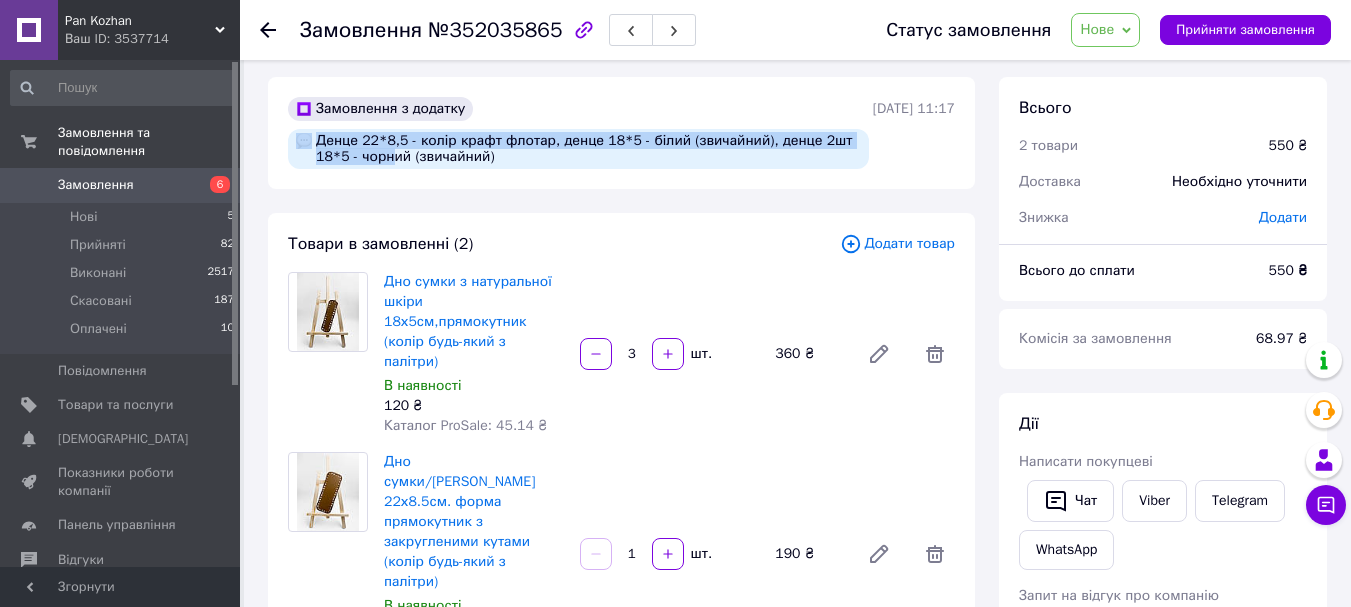 drag, startPoint x: 283, startPoint y: 167, endPoint x: 388, endPoint y: 163, distance: 105.076164 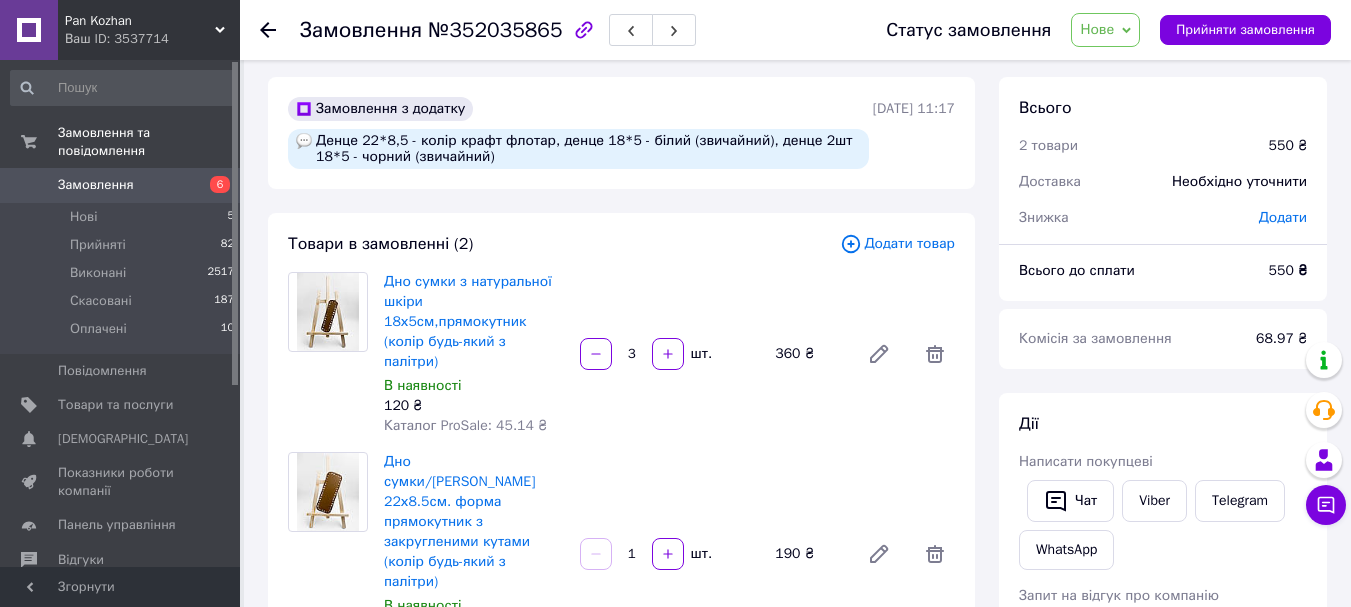 click on "Замовлення з додатку Денце 22*8,5 - колір крафт флотар, денце 18*5 - білий (звичайний), денце 2шт 18*5 - чорний (звичайний)
[DATE] 11:17" at bounding box center (621, 133) 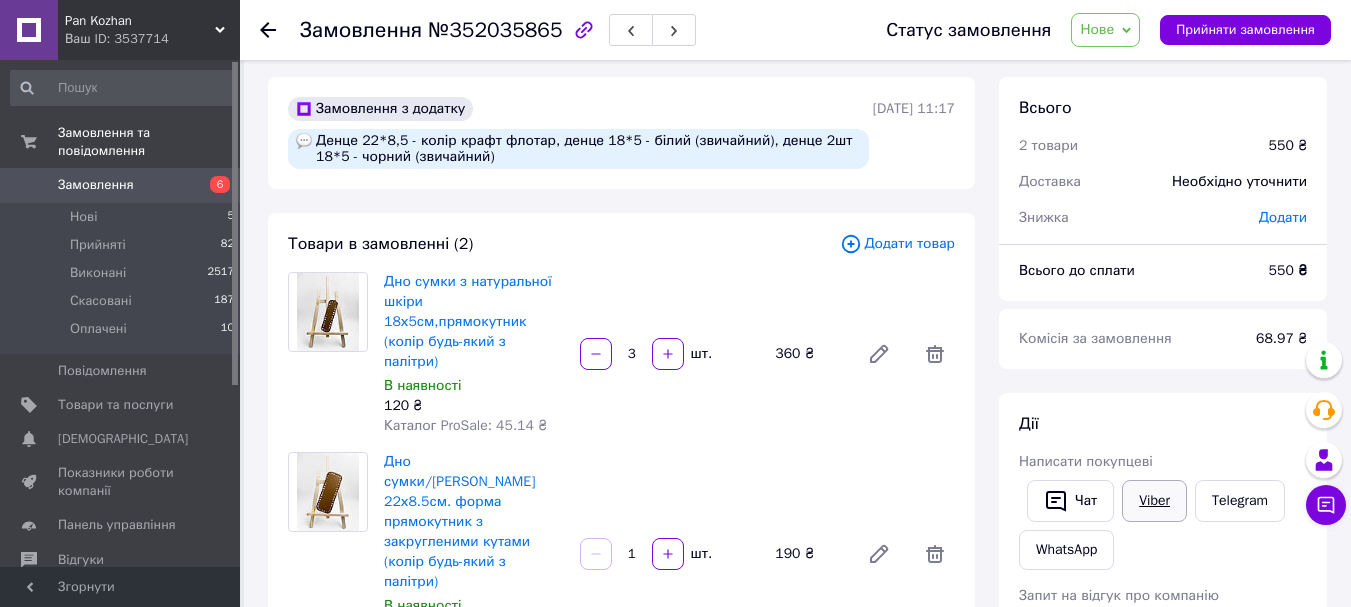click on "Viber" at bounding box center (1154, 501) 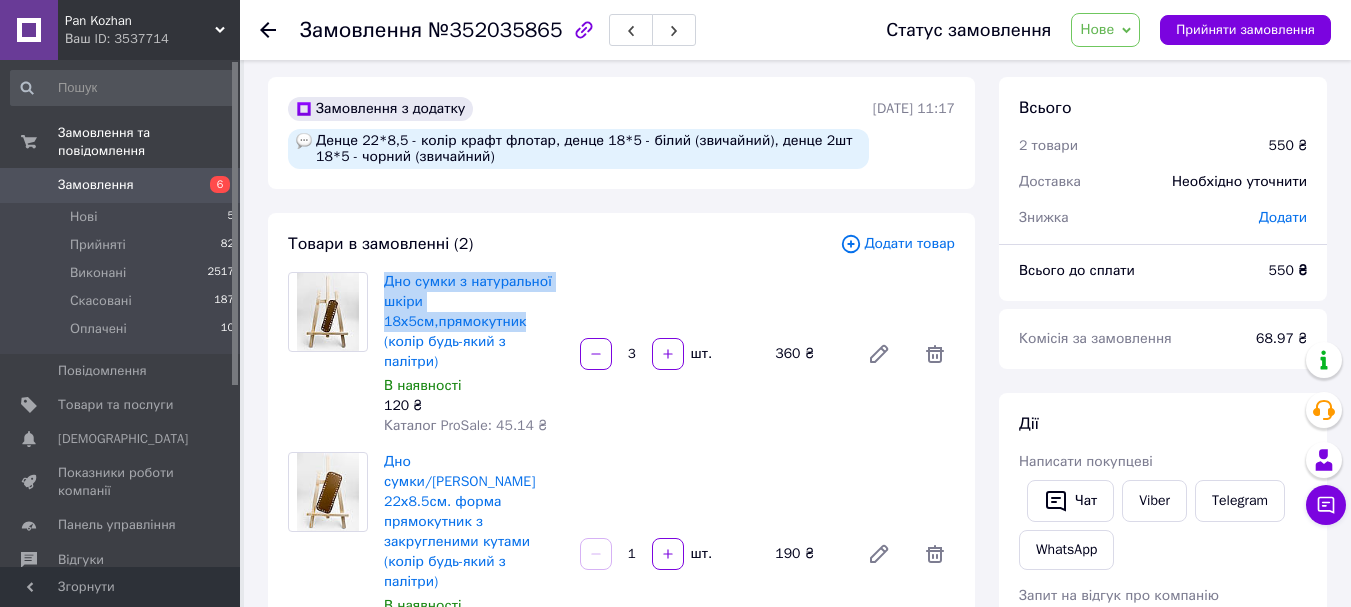drag, startPoint x: 380, startPoint y: 271, endPoint x: 563, endPoint y: 306, distance: 186.31694 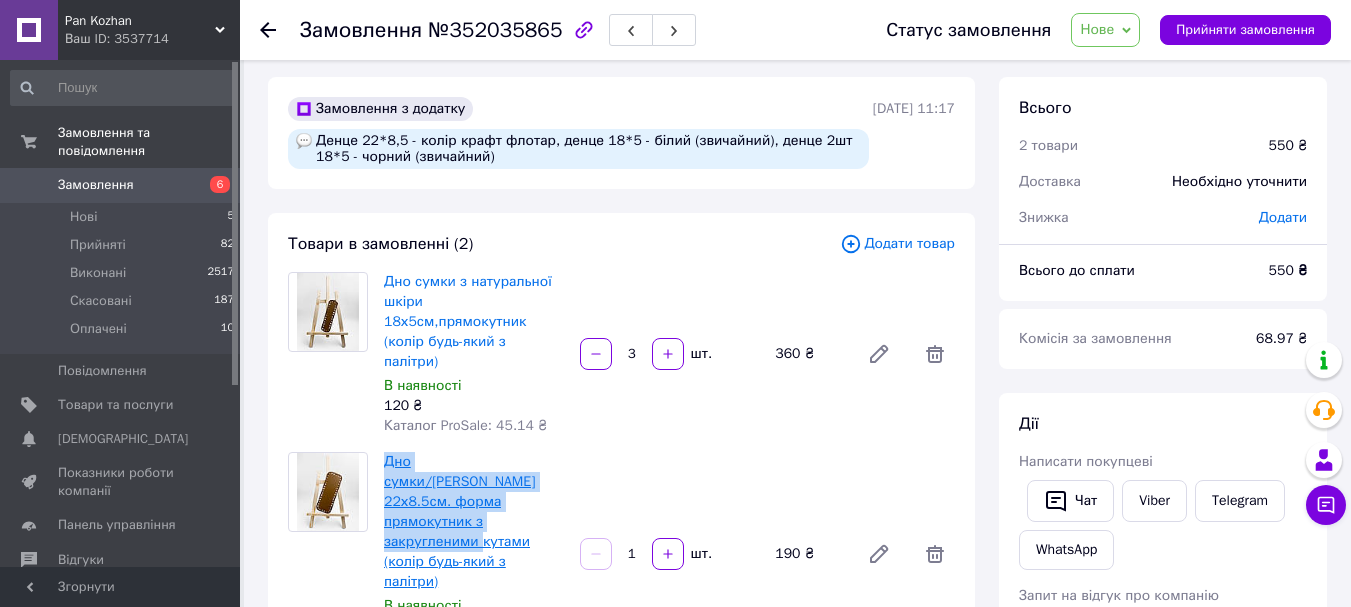 drag, startPoint x: 531, startPoint y: 482, endPoint x: 385, endPoint y: 424, distance: 157.0987 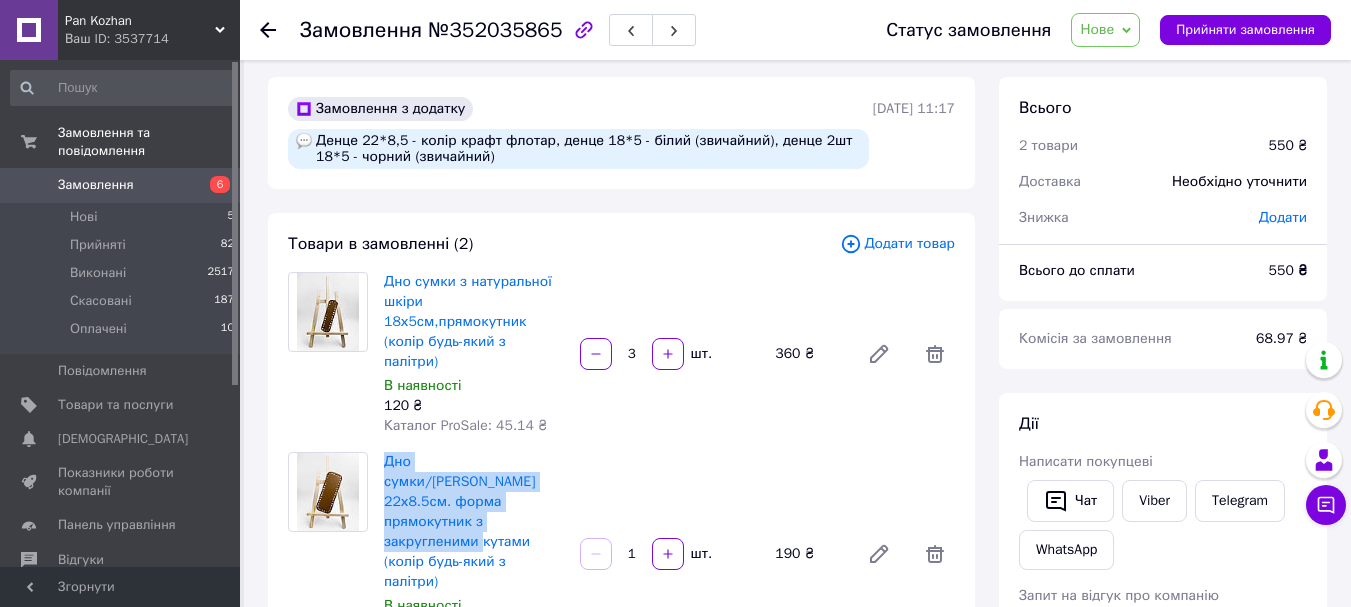 copy on "Дно сумки/[PERSON_NAME] 22х8.5см. форма прямокутник з закругленими кутами" 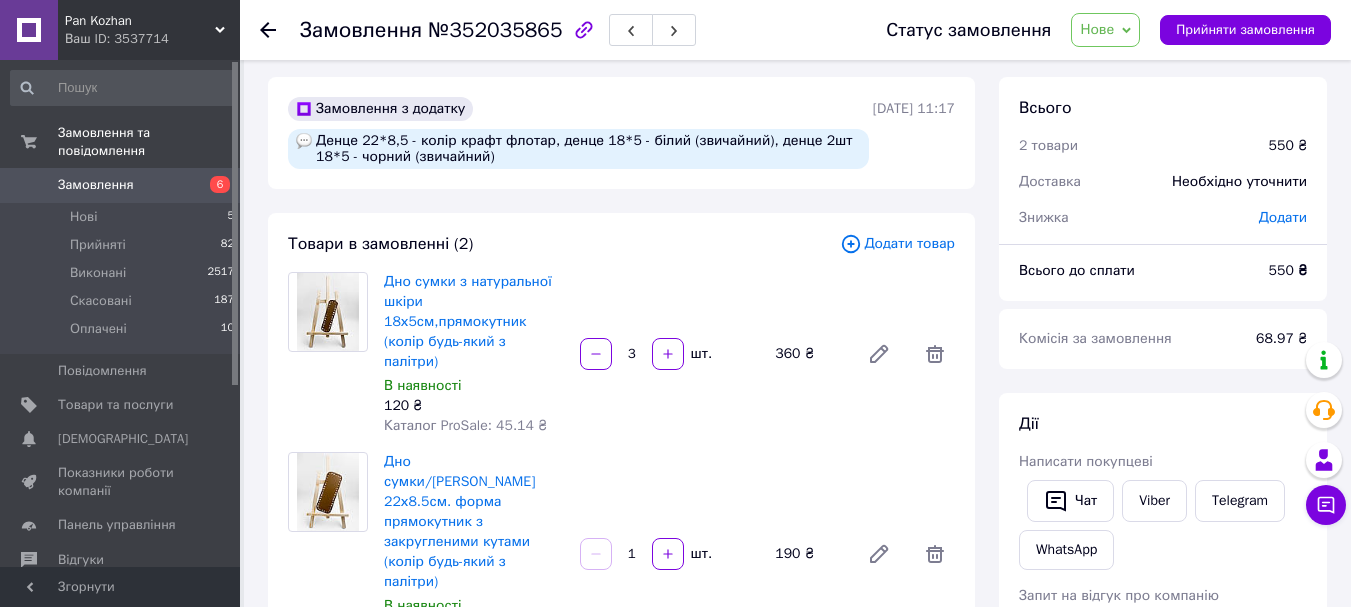 click on "Товари в замовленні (2) Додати товар Дно сумки з натуральної шкіри 18х5см,прямокутник (колір будь-який з палітри) В наявності 120 ₴ Каталог ProSale: 45.14 ₴  3   шт. 360 ₴ Дно сумки/рюкзака 22х8.5см. форма прямокутник з закругленими кутами (колір будь-який з палітри) В наявності 190 ₴ Каталог ProSale: 23.83 ₴  1   шт. 190 ₴ Приховати товари" at bounding box center [621, 462] 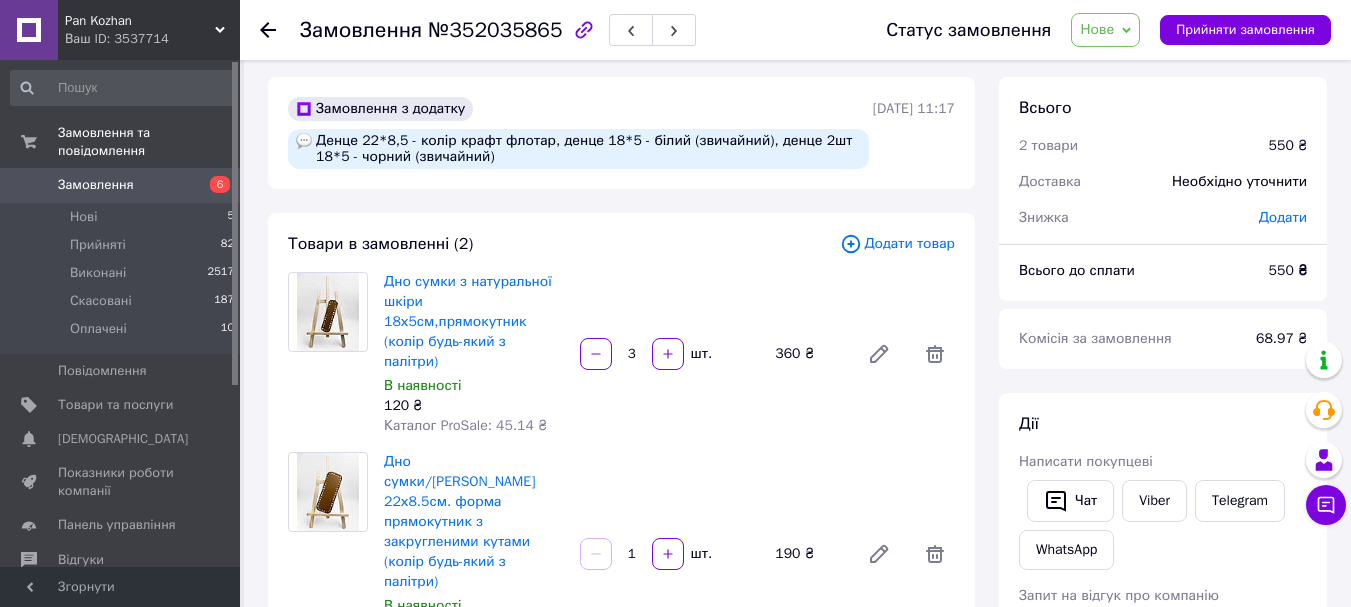 click on "Нове" at bounding box center (1105, 30) 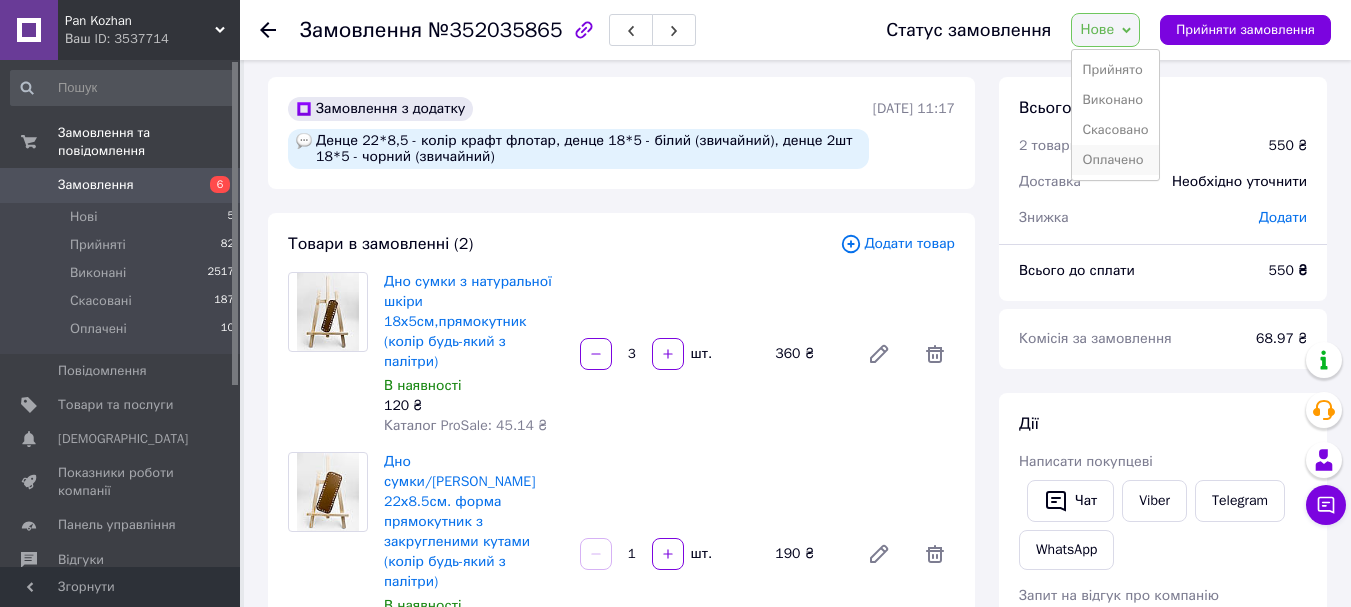 click on "Оплачено" at bounding box center [1115, 160] 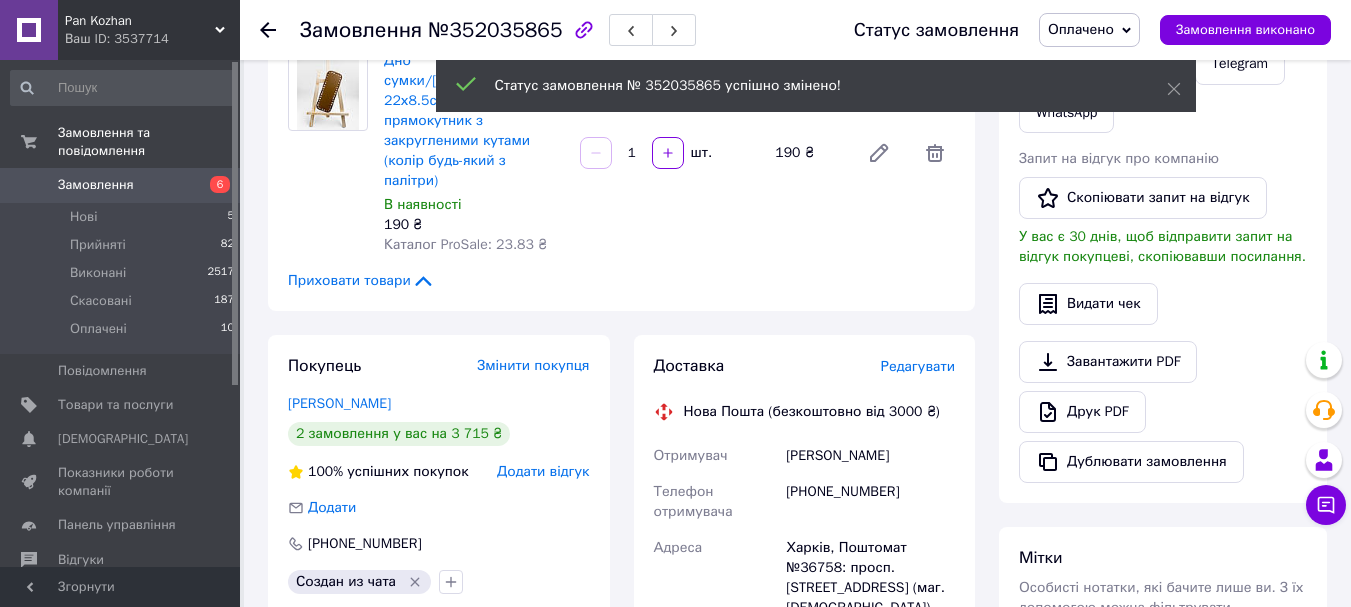 scroll, scrollTop: 407, scrollLeft: 0, axis: vertical 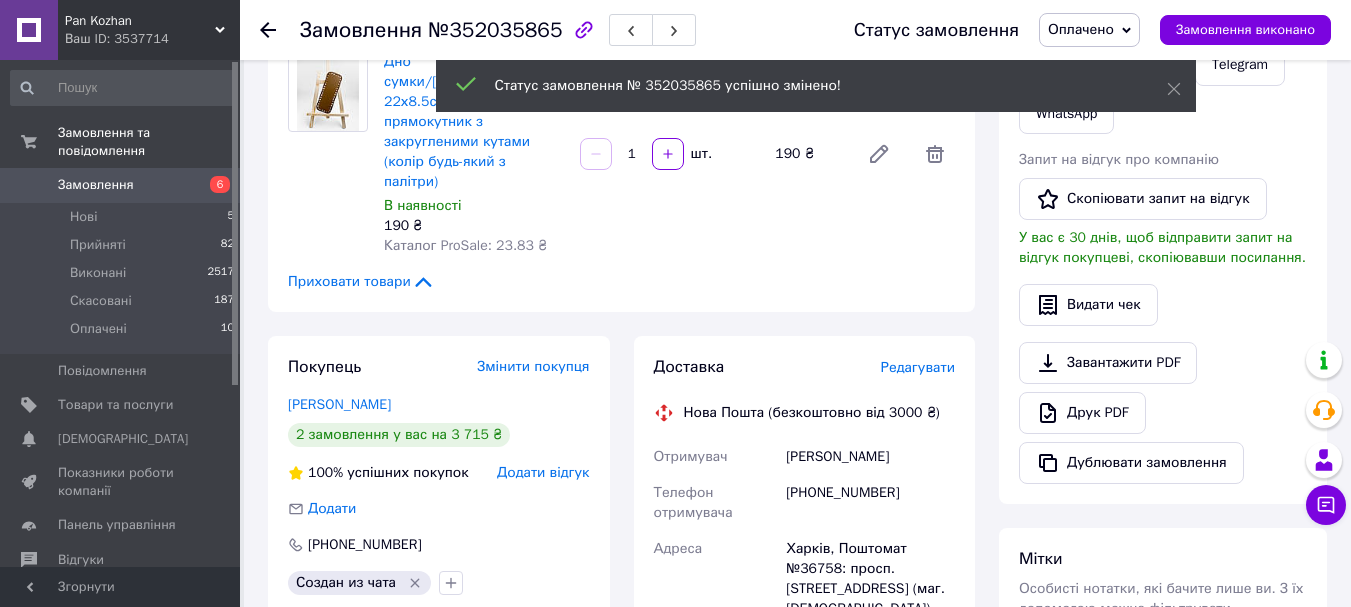 click on "Покупець Змінити покупця [PERSON_NAME] 2 замовлення у вас на 3 715 ₴ 100%   успішних покупок Додати відгук Додати [PHONE_NUMBER] Создан из чата" at bounding box center [439, 475] 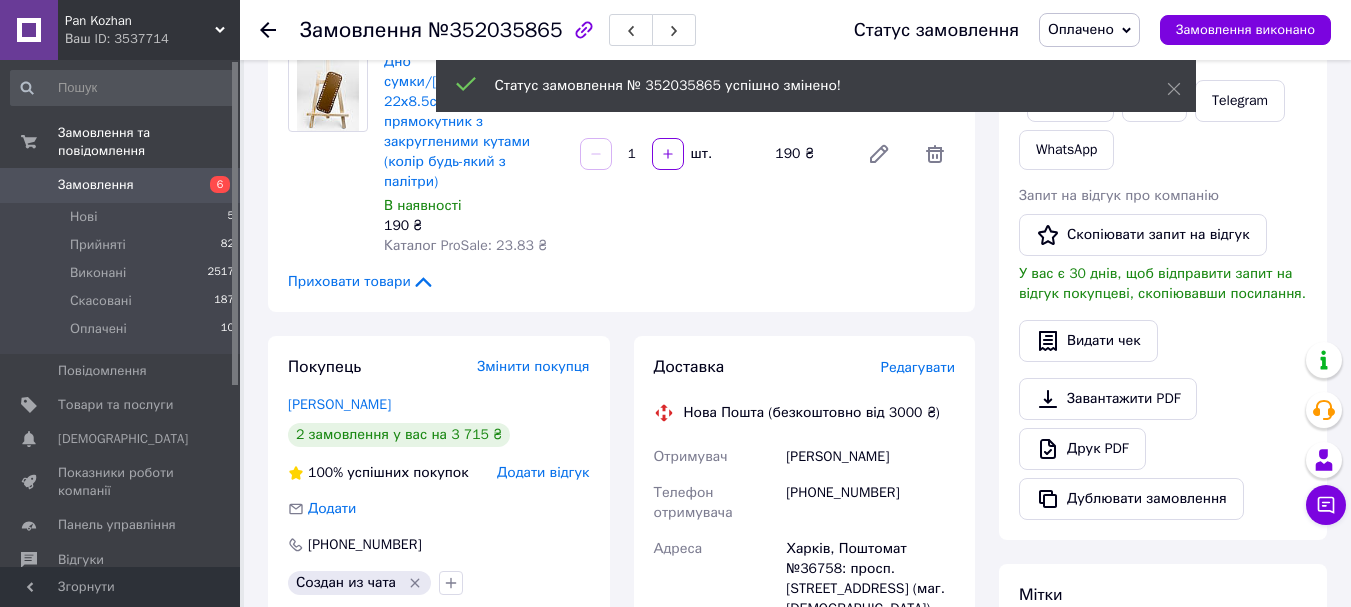 copy on "[PERSON_NAME]" 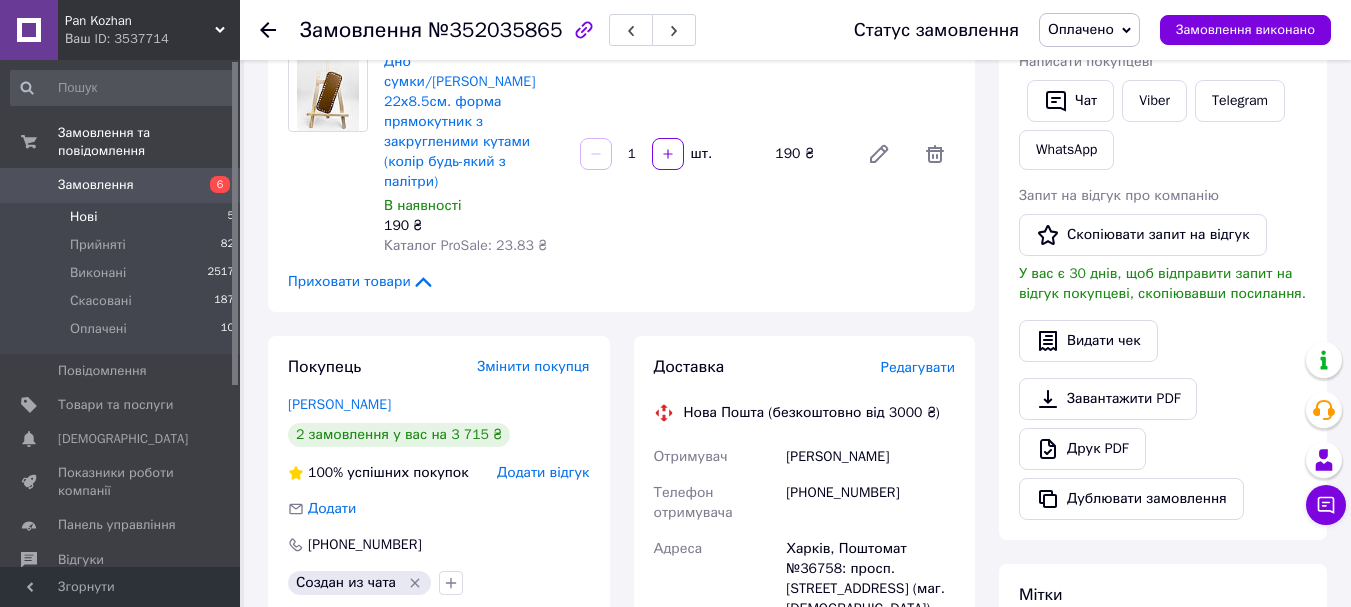 click on "Нові 5" at bounding box center [123, 217] 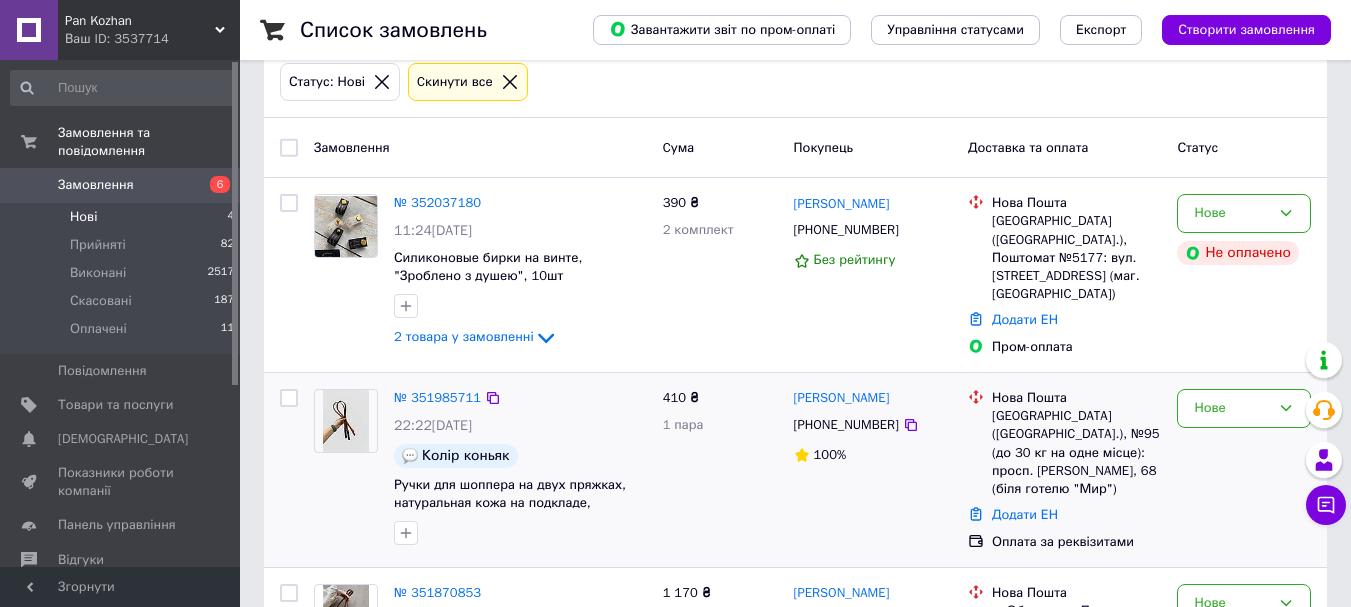 scroll, scrollTop: 275, scrollLeft: 0, axis: vertical 